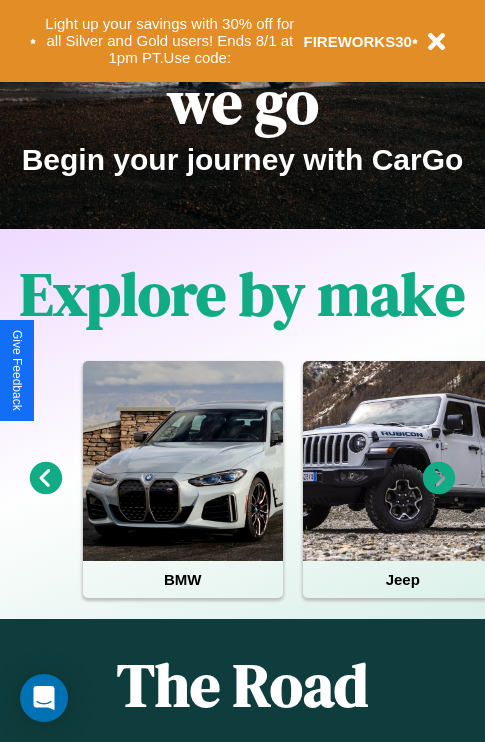 scroll, scrollTop: 308, scrollLeft: 0, axis: vertical 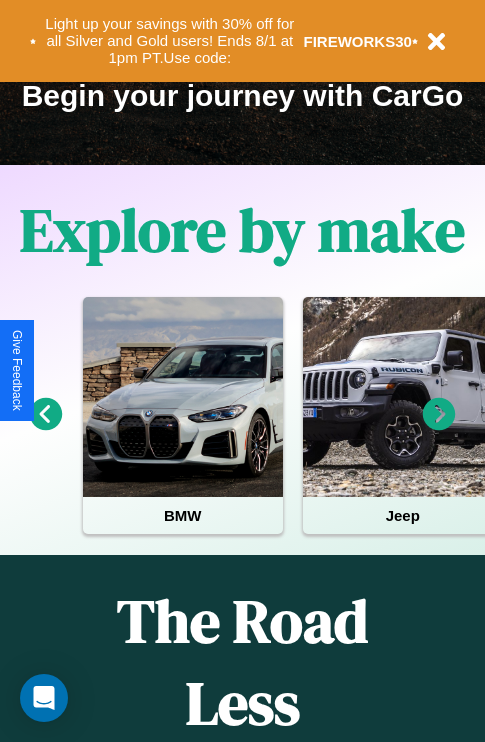 click 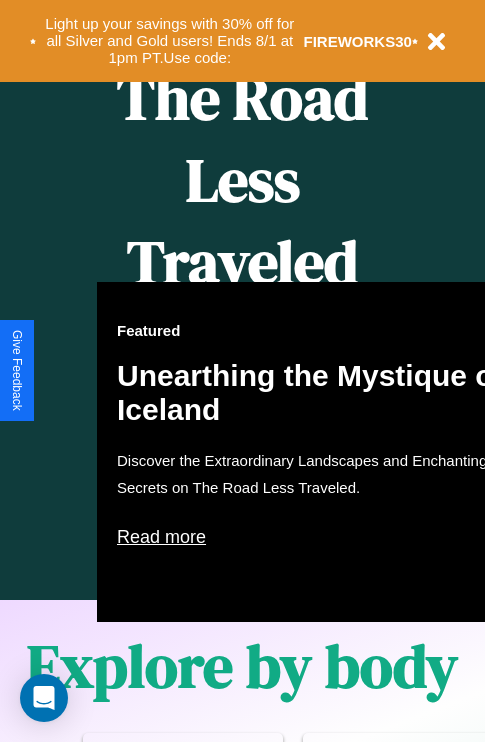 scroll, scrollTop: 1558, scrollLeft: 0, axis: vertical 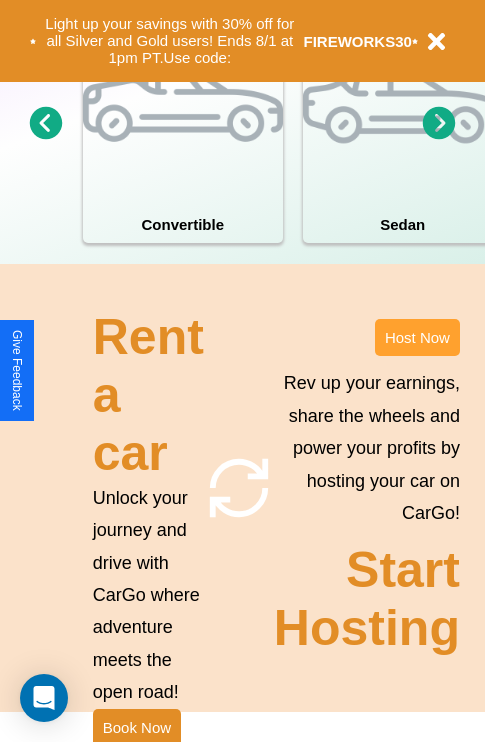 click on "Host Now" at bounding box center (417, 337) 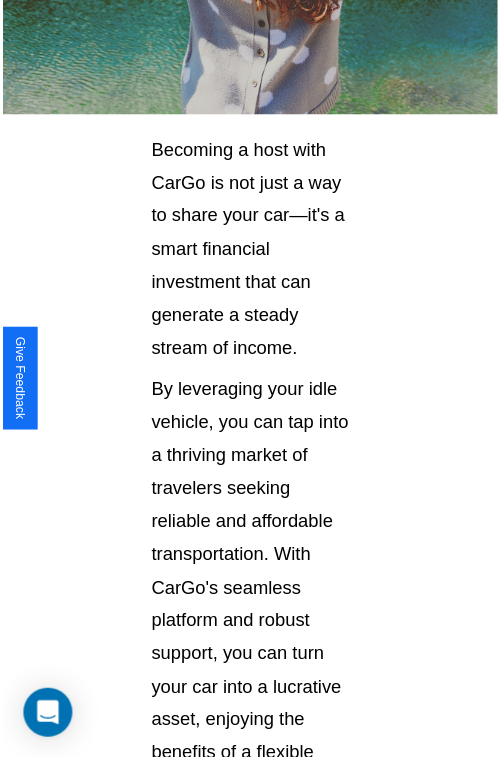 scroll, scrollTop: 1417, scrollLeft: 0, axis: vertical 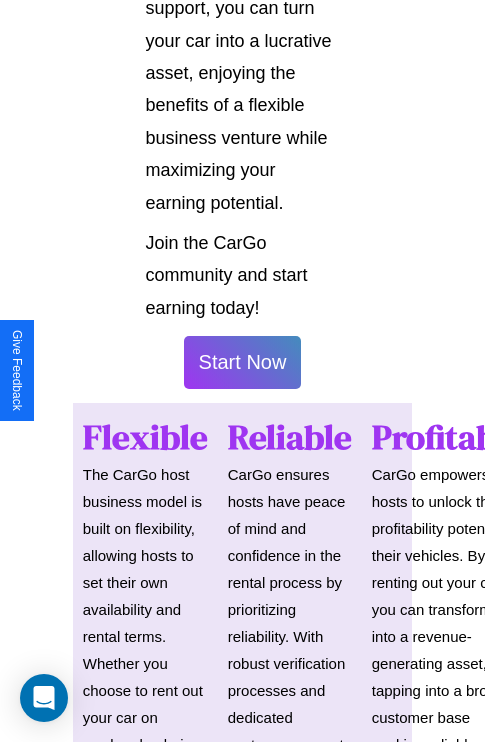 click on "Start Now" at bounding box center [243, 362] 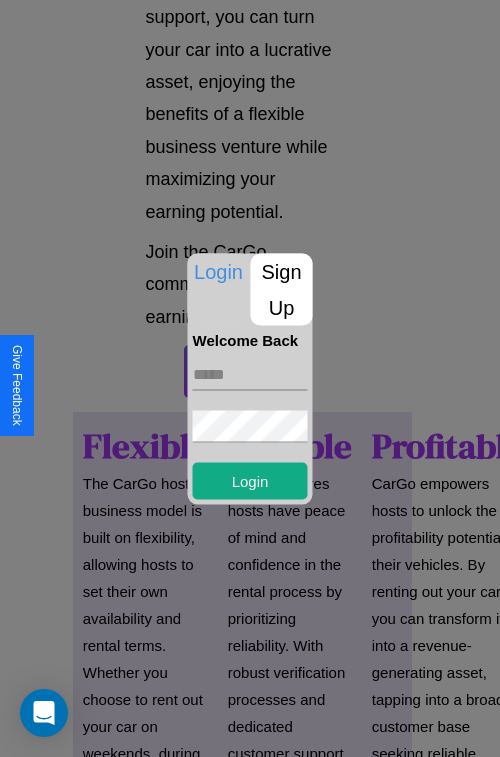 click at bounding box center [250, 374] 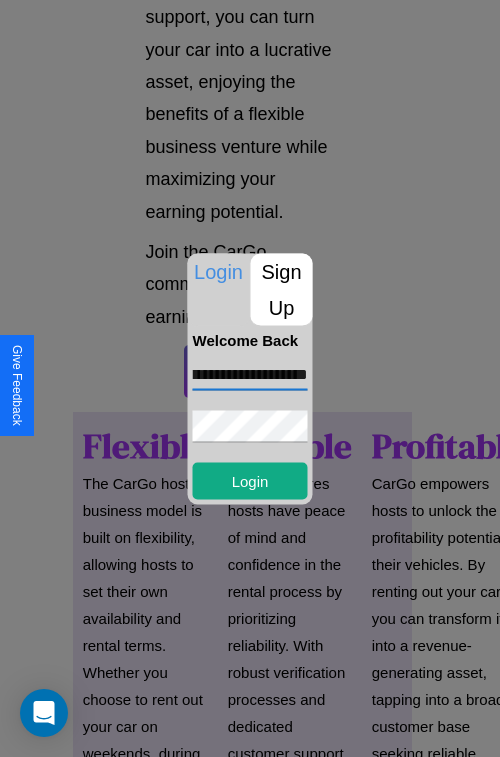 scroll, scrollTop: 0, scrollLeft: 43, axis: horizontal 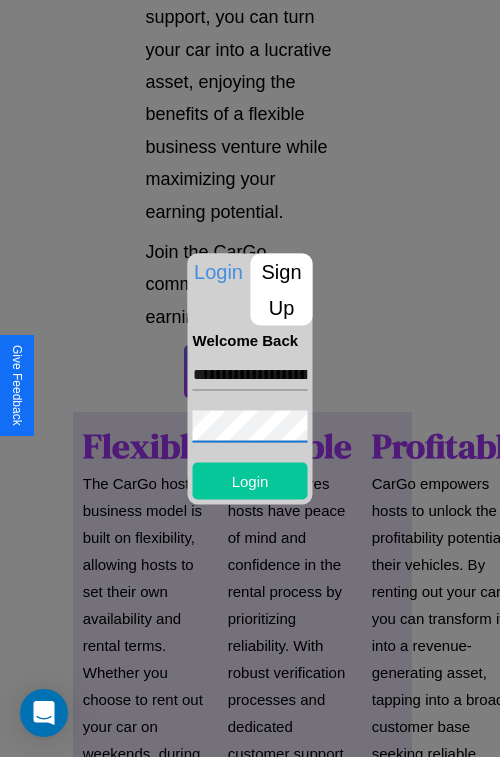 click on "Login" at bounding box center [250, 480] 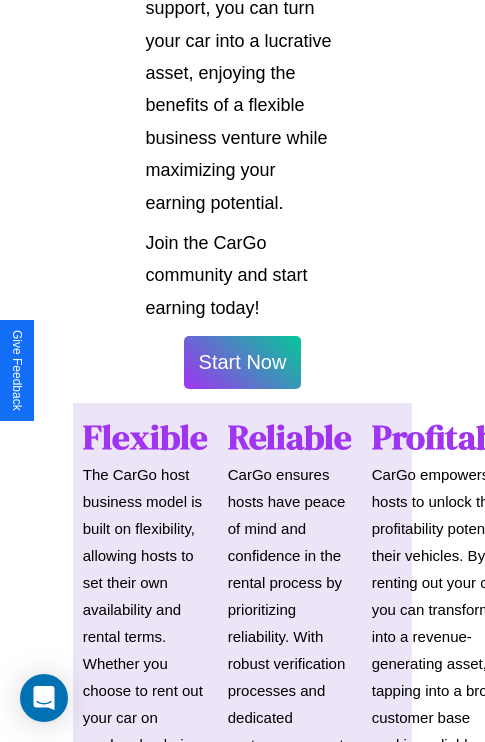 scroll, scrollTop: 1419, scrollLeft: 0, axis: vertical 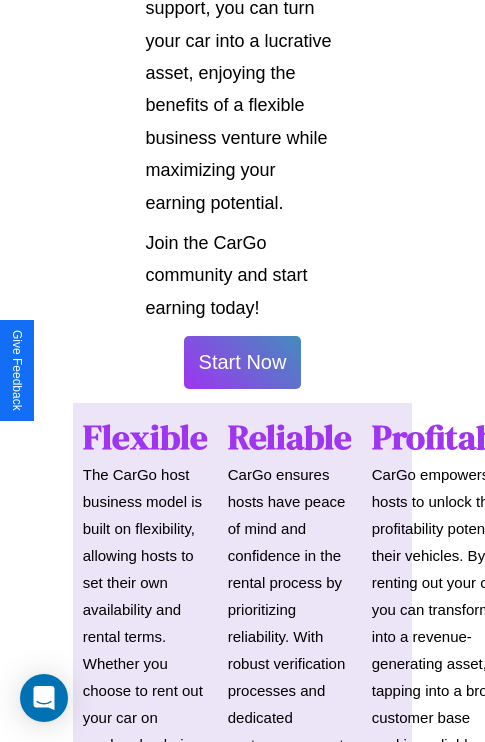 click on "Start Now" at bounding box center [243, 362] 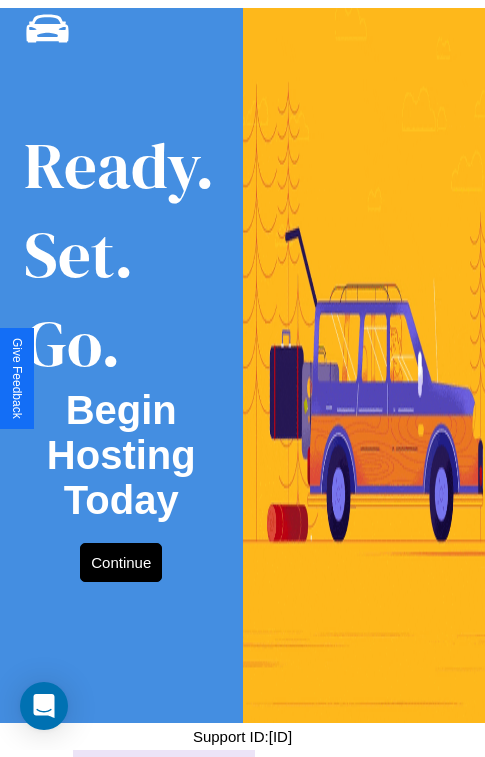 scroll, scrollTop: 0, scrollLeft: 0, axis: both 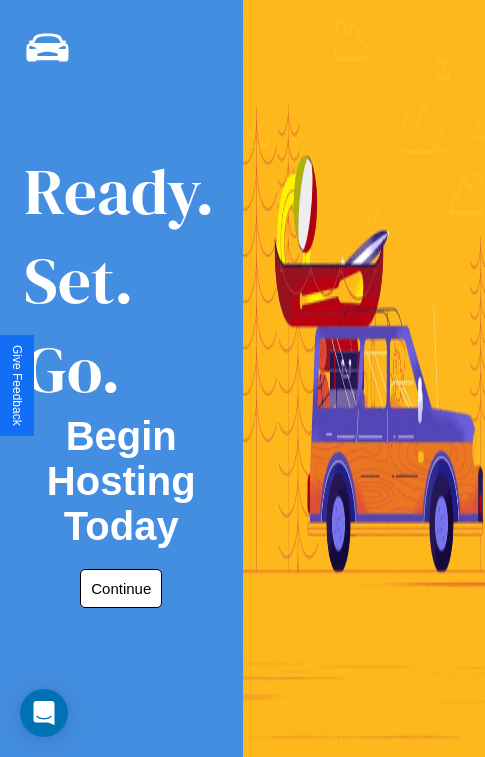 click on "Continue" at bounding box center (121, 588) 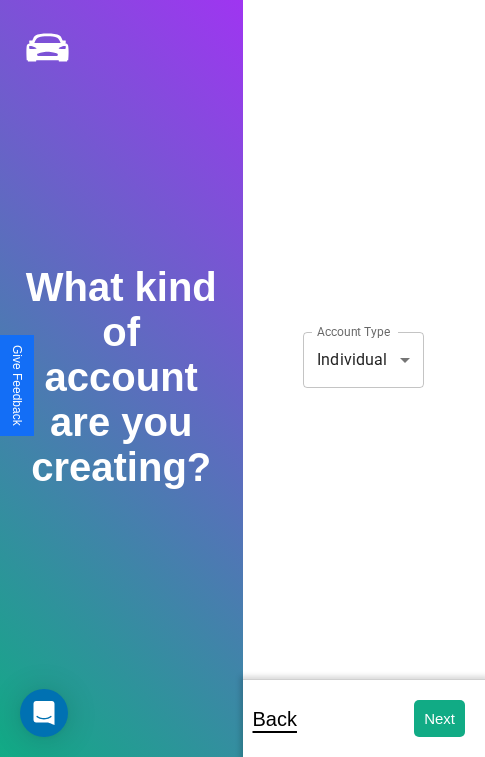 click on "**********" at bounding box center [242, 392] 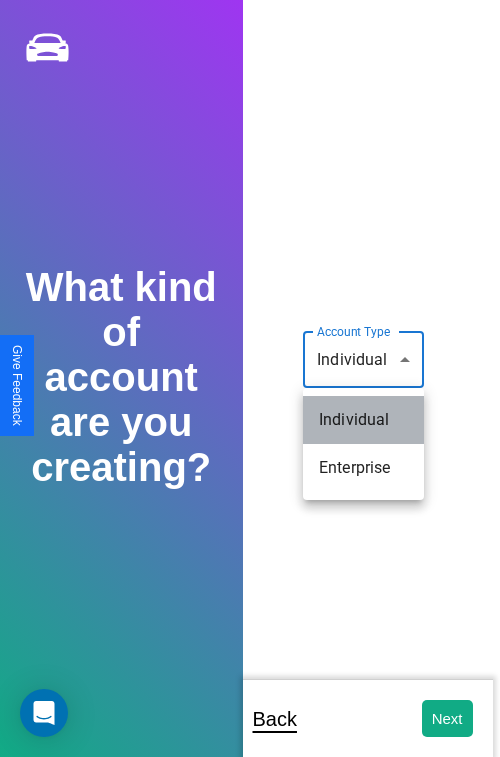 click on "Individual" at bounding box center [363, 420] 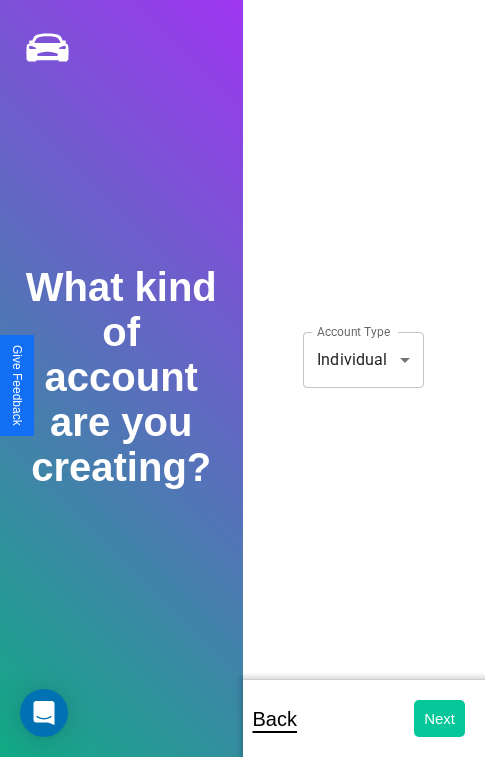 click on "Next" at bounding box center (439, 718) 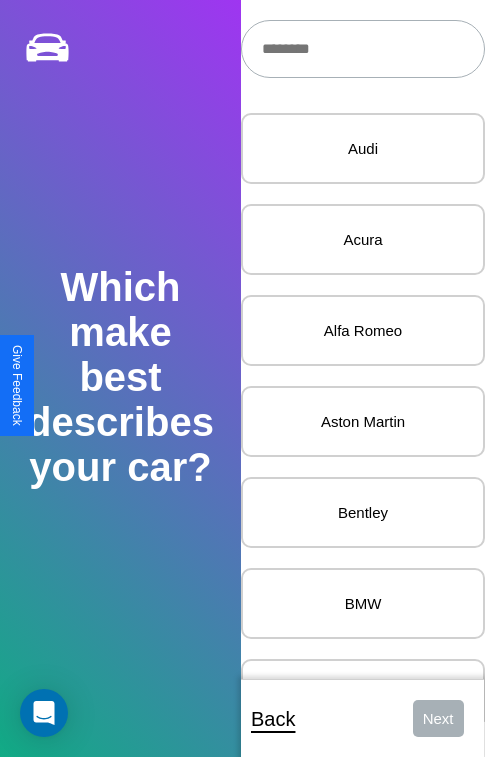 scroll, scrollTop: 27, scrollLeft: 0, axis: vertical 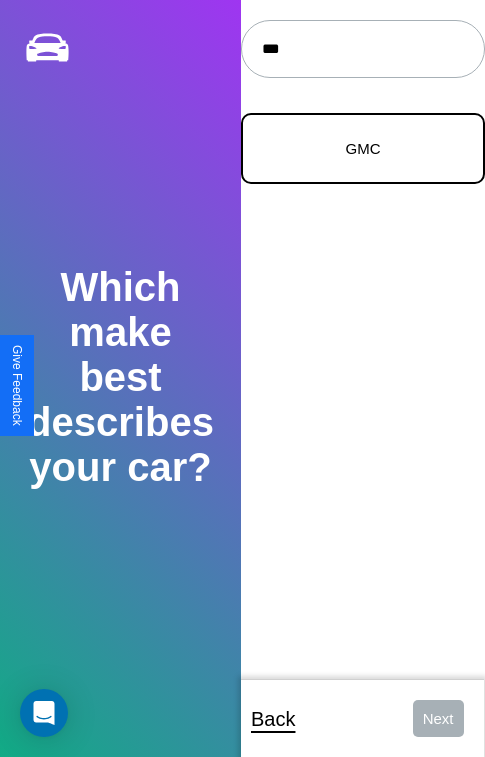 type on "***" 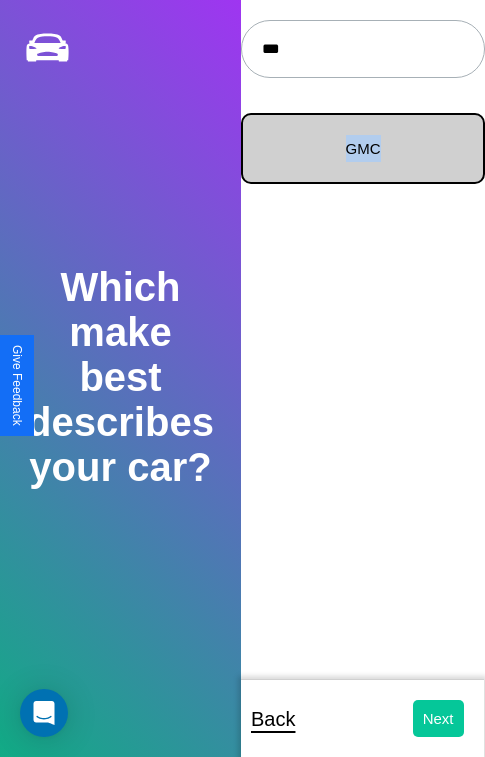 click on "Next" at bounding box center (438, 718) 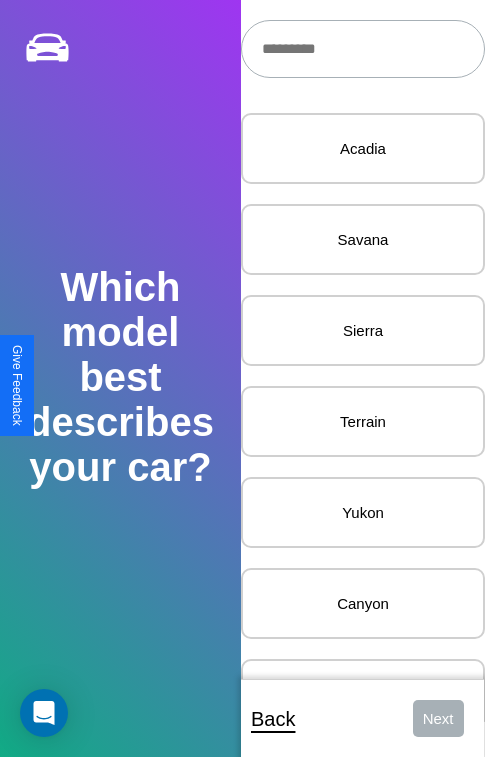 scroll, scrollTop: 27, scrollLeft: 0, axis: vertical 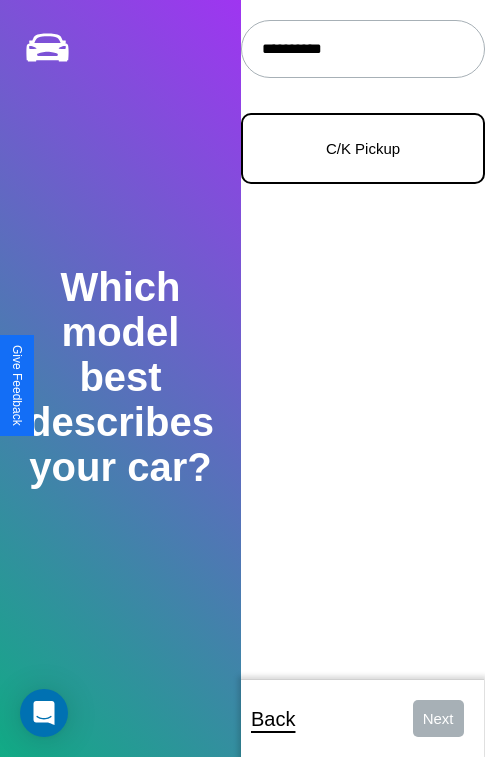 type on "**********" 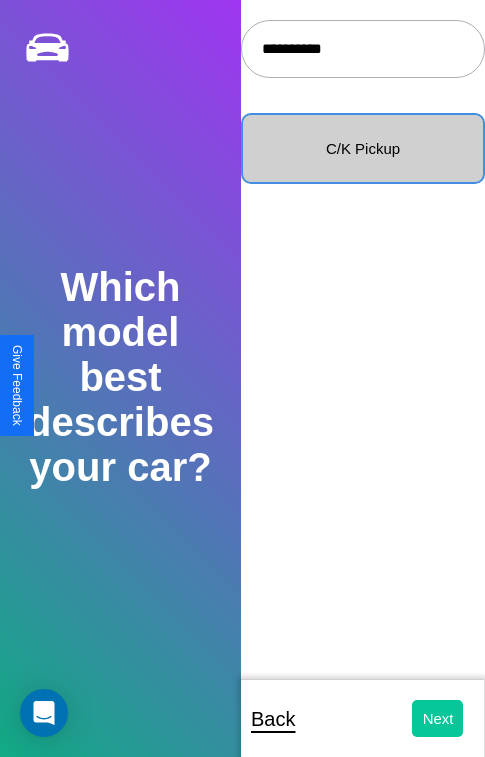 click on "Next" at bounding box center (438, 718) 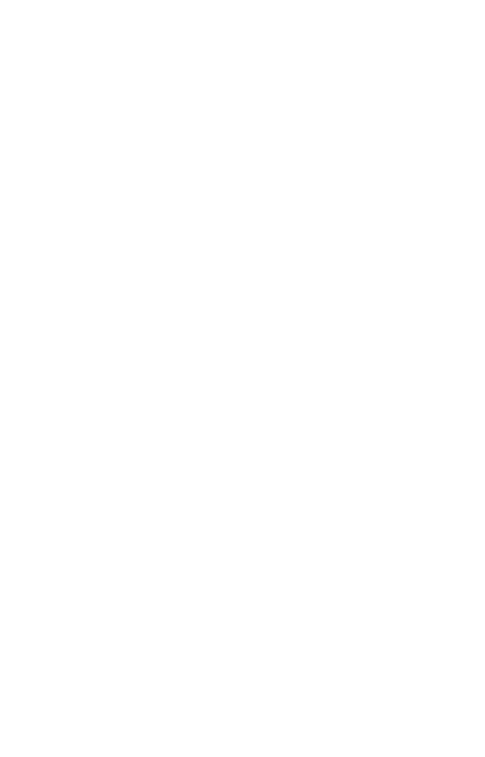 scroll, scrollTop: 0, scrollLeft: 0, axis: both 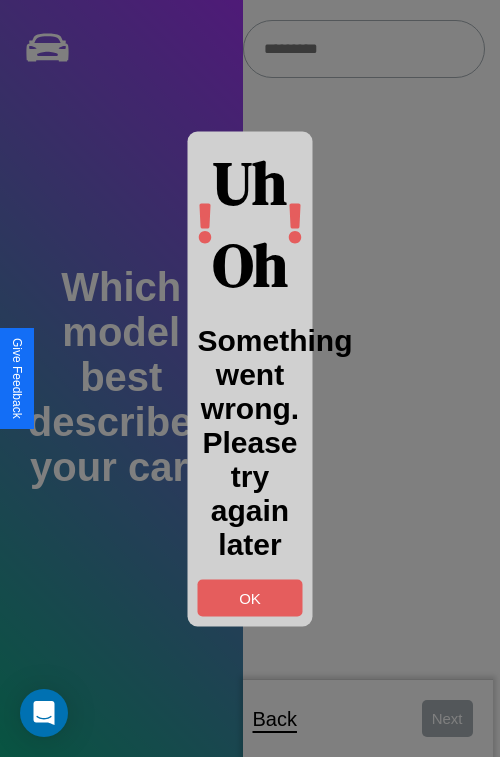 click at bounding box center (250, 378) 